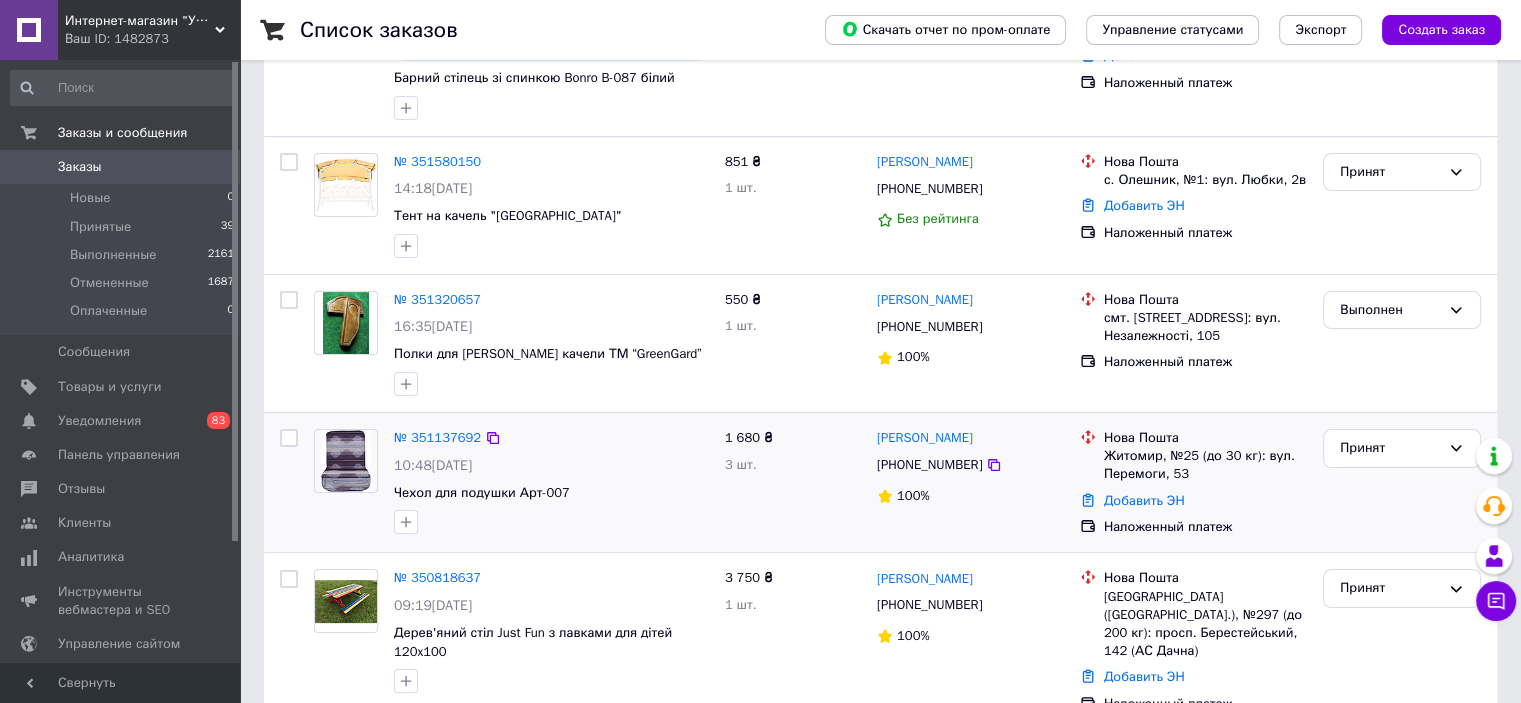 scroll, scrollTop: 300, scrollLeft: 0, axis: vertical 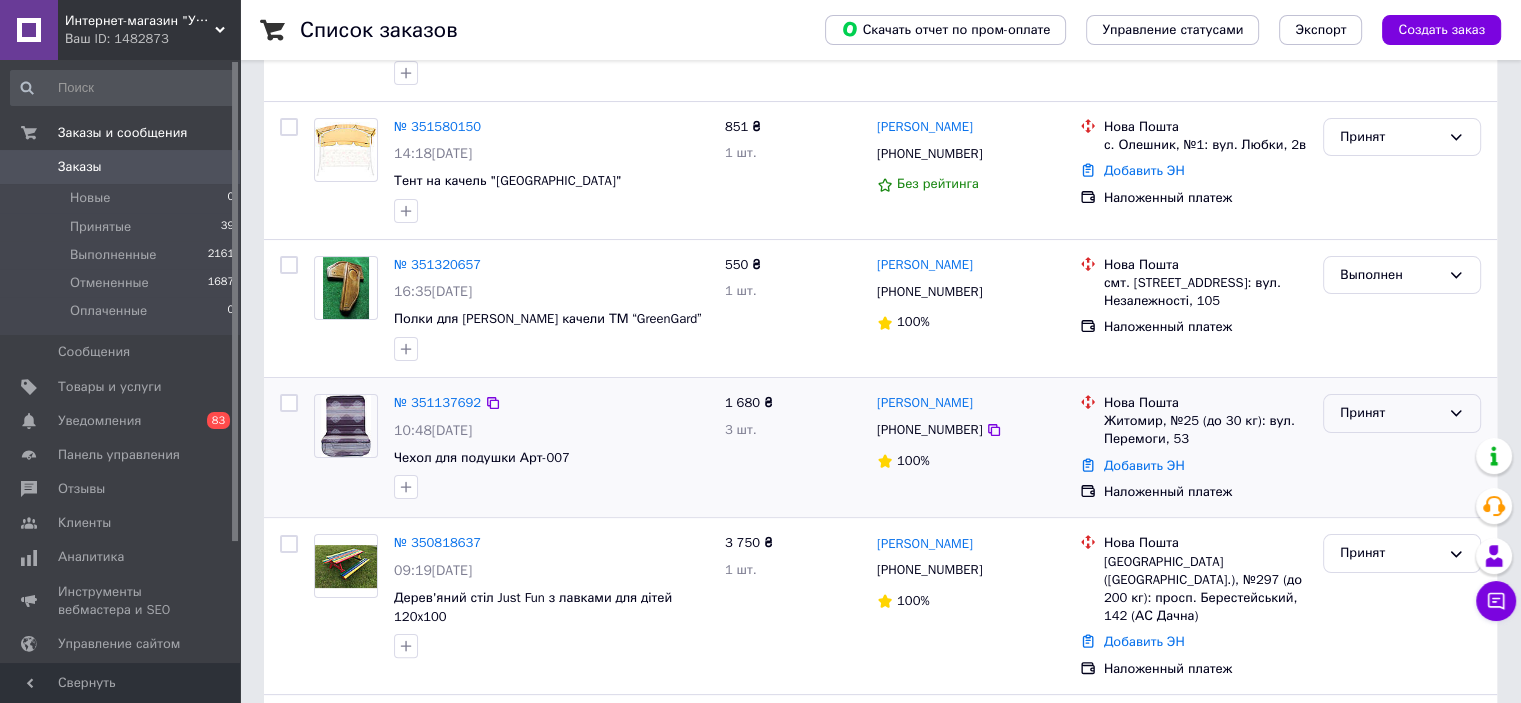 click on "Принят" at bounding box center (1402, 413) 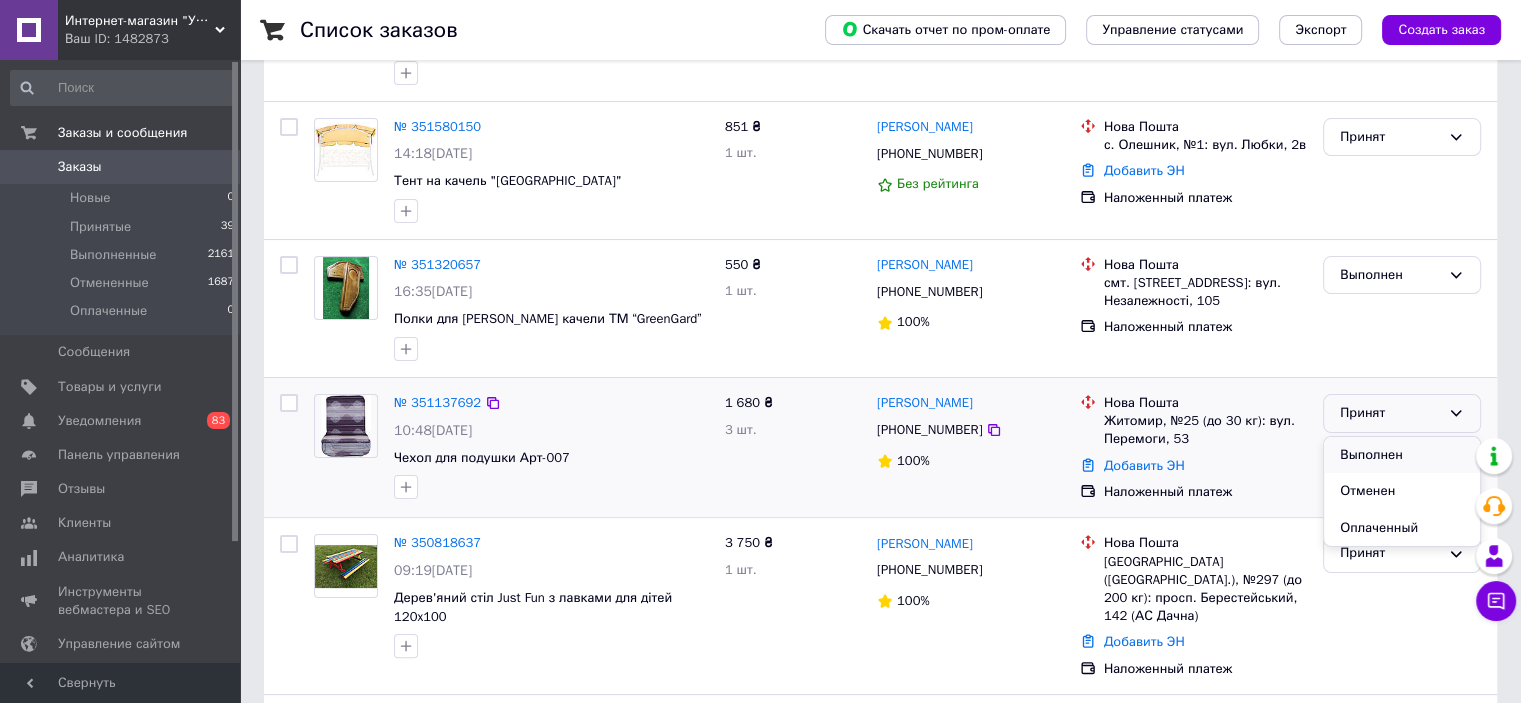 click on "Выполнен" at bounding box center (1402, 455) 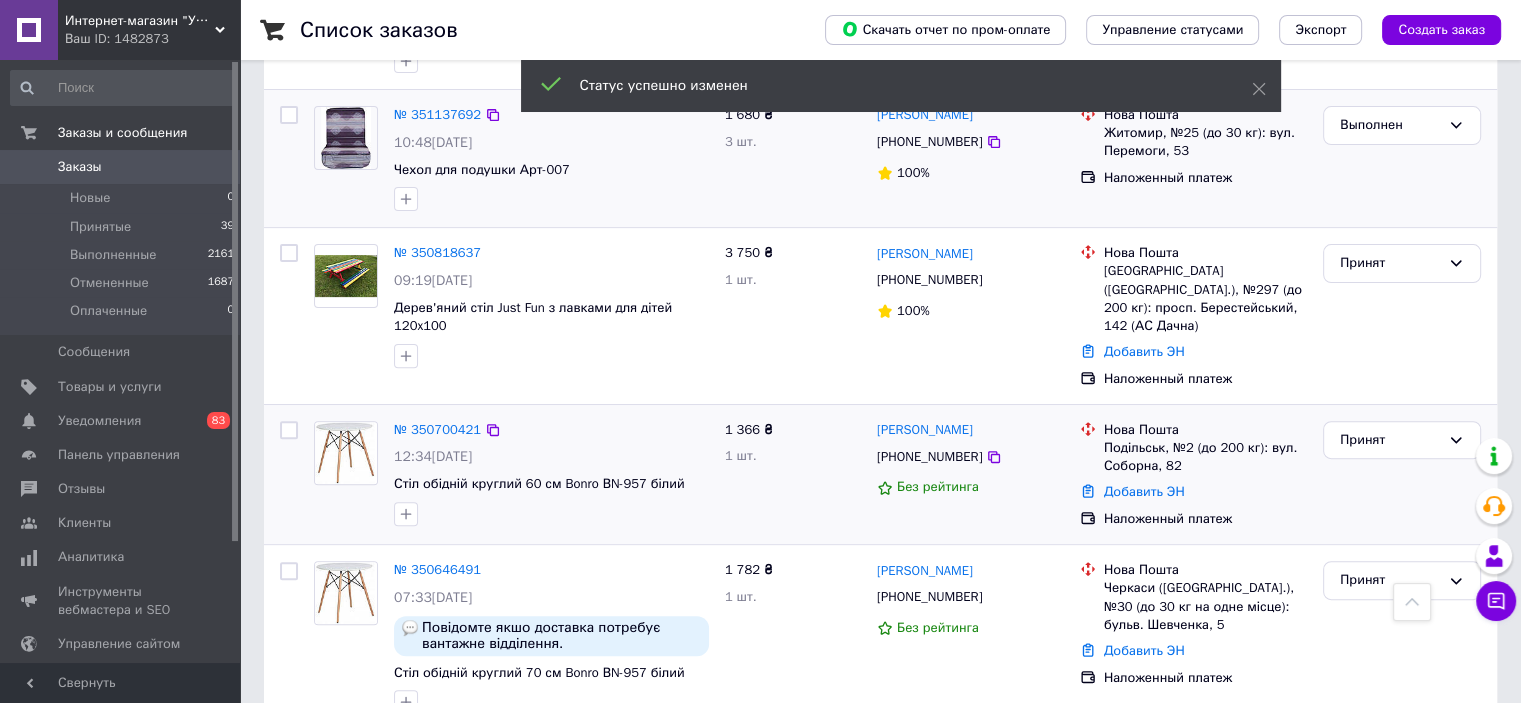 scroll, scrollTop: 600, scrollLeft: 0, axis: vertical 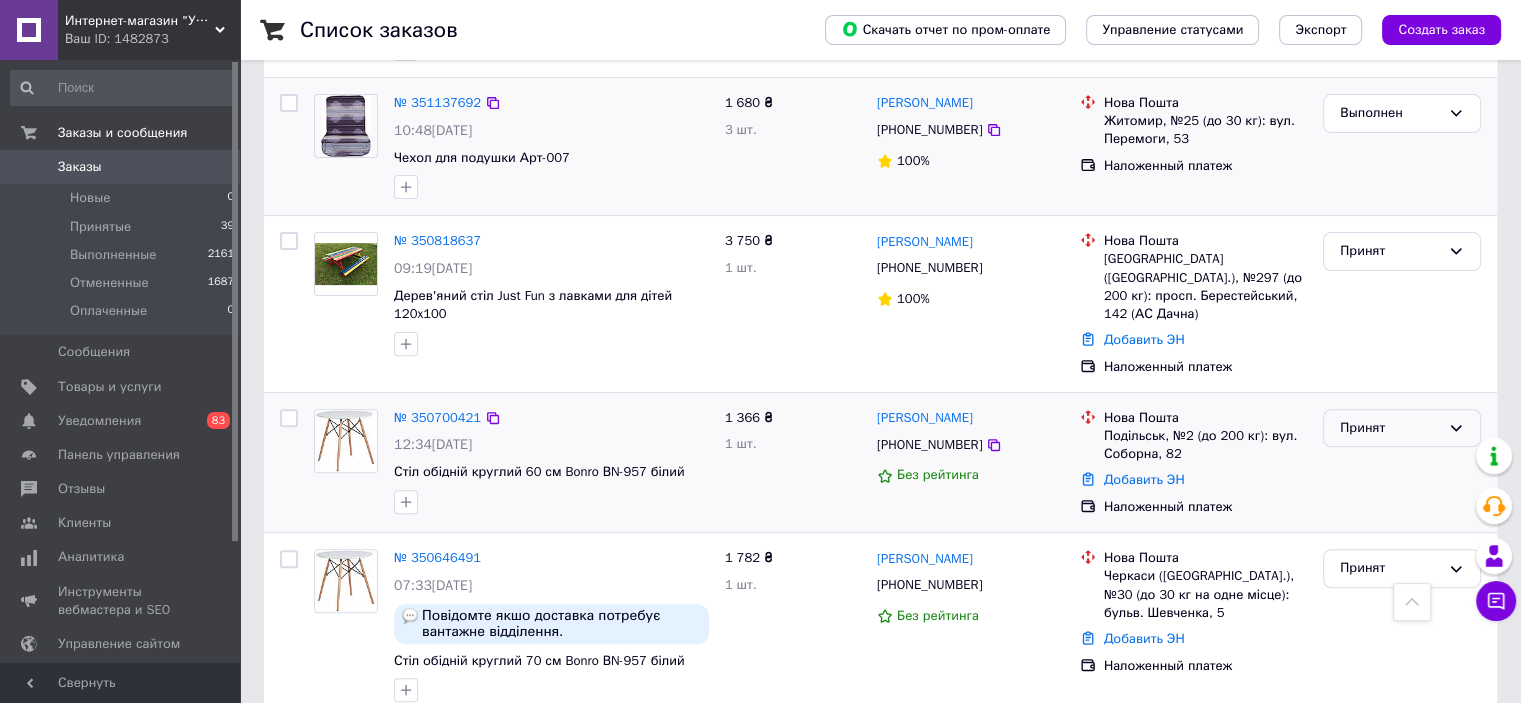 click 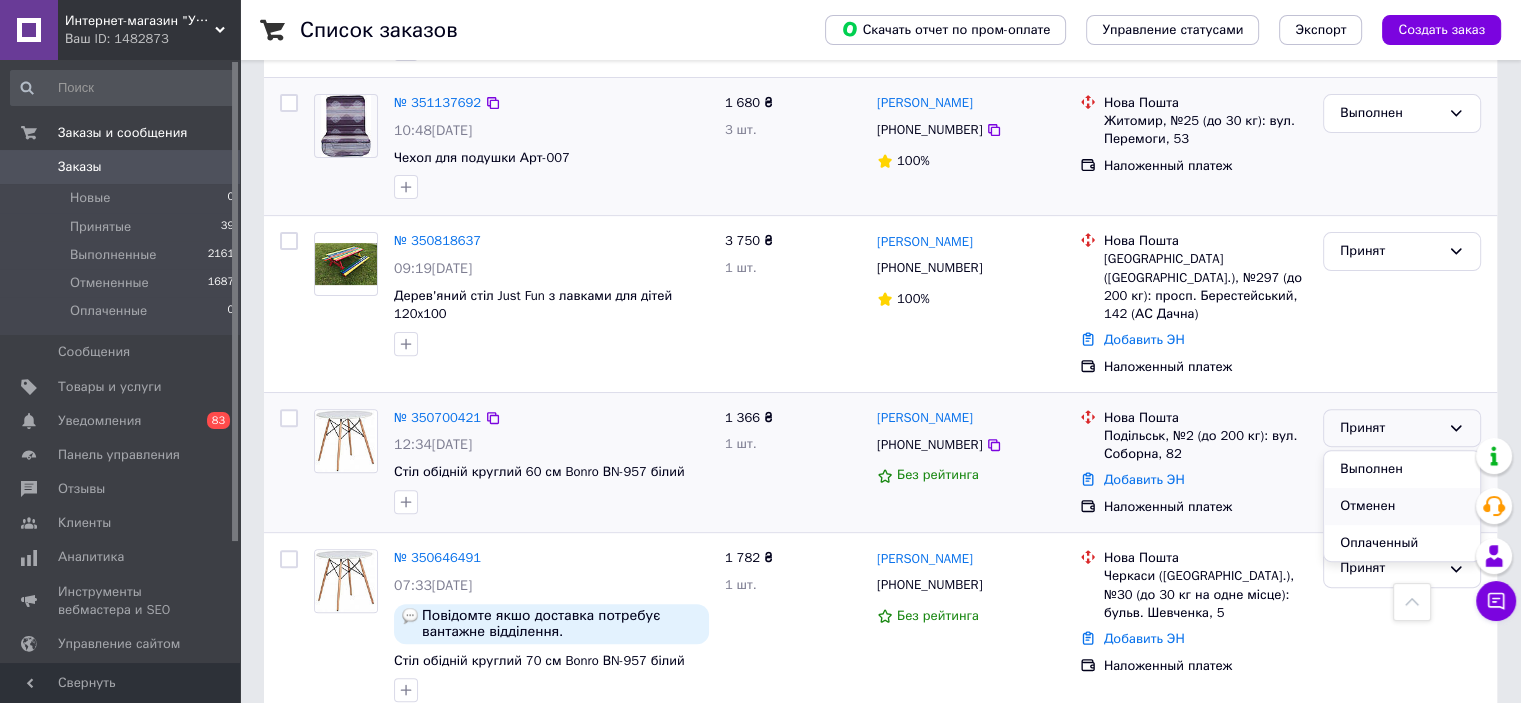 click on "Отменен" at bounding box center [1402, 506] 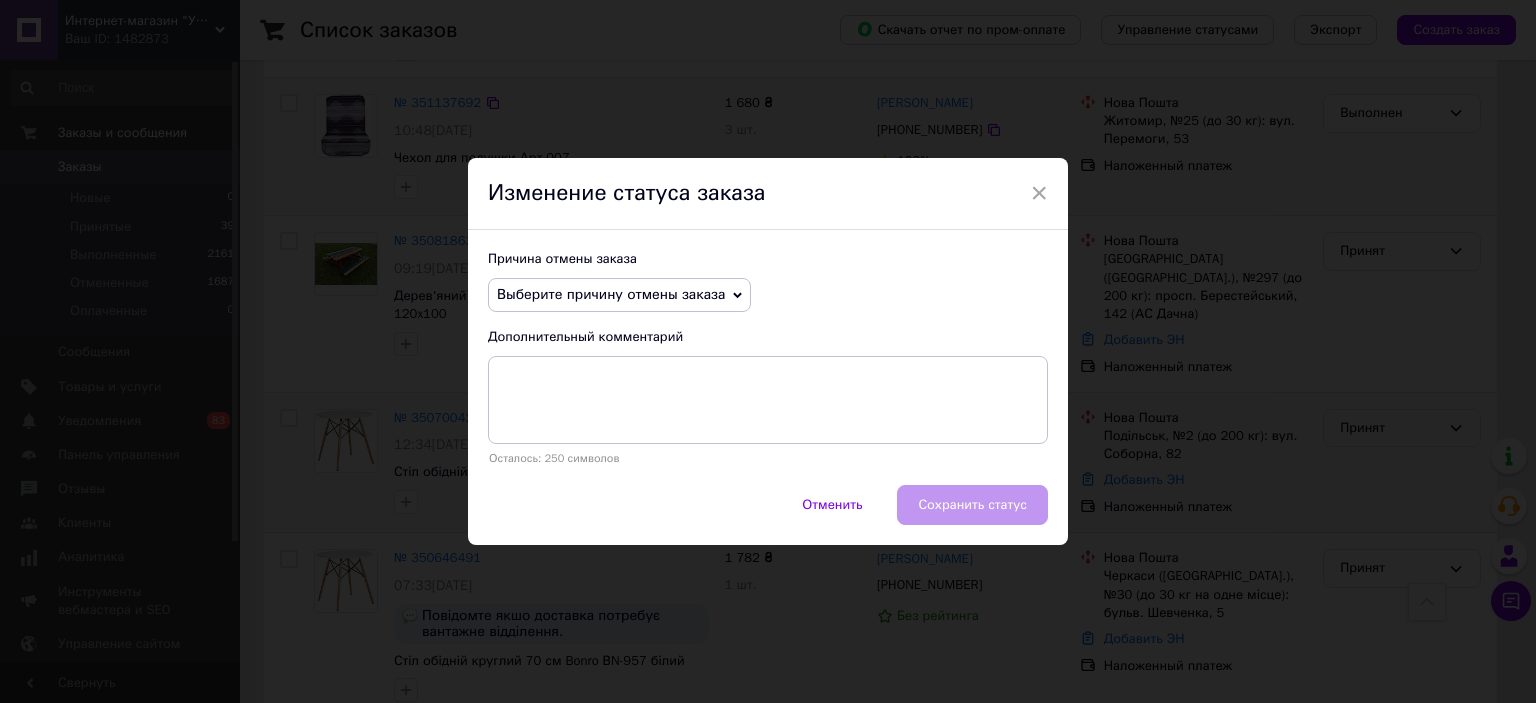 click on "Выберите причину отмены заказа" at bounding box center [619, 295] 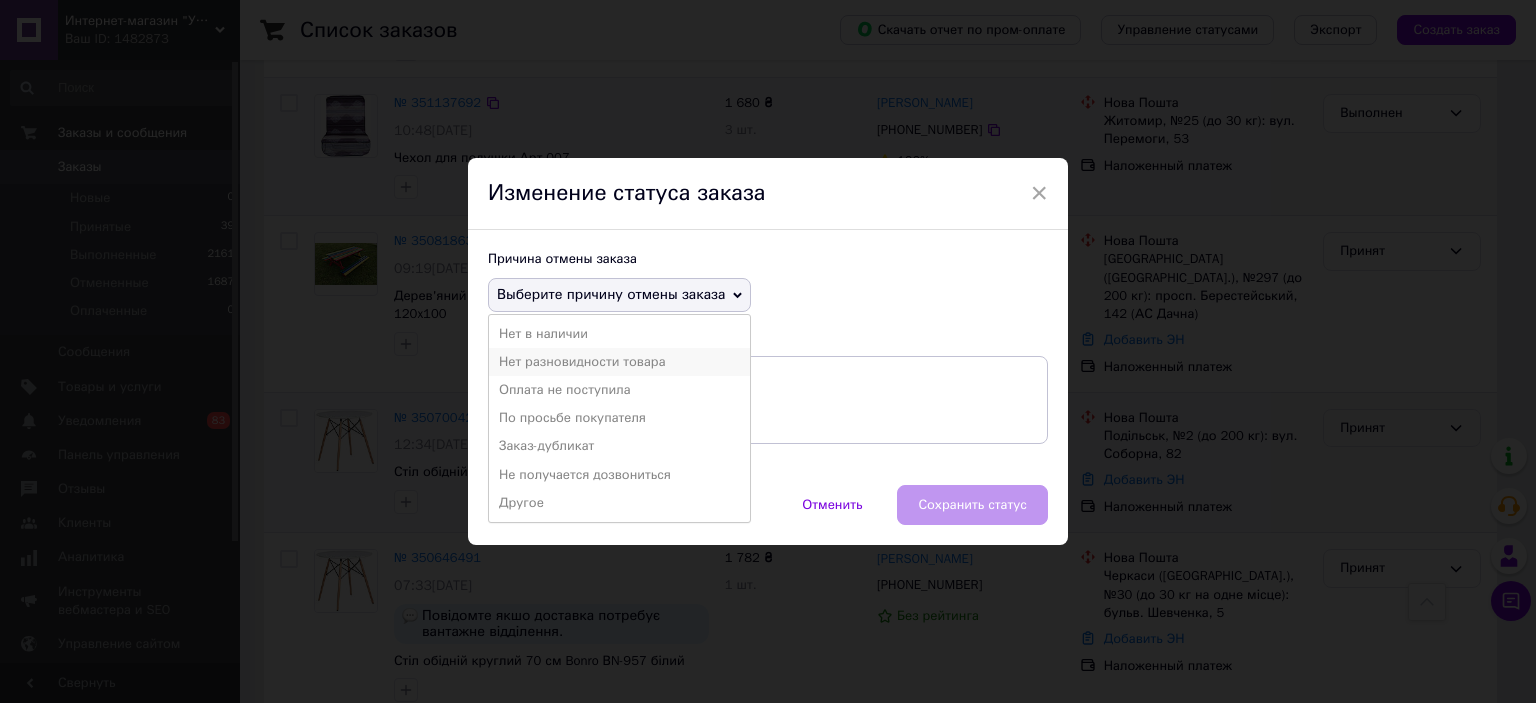 click on "Нет разновидности товара" at bounding box center (619, 362) 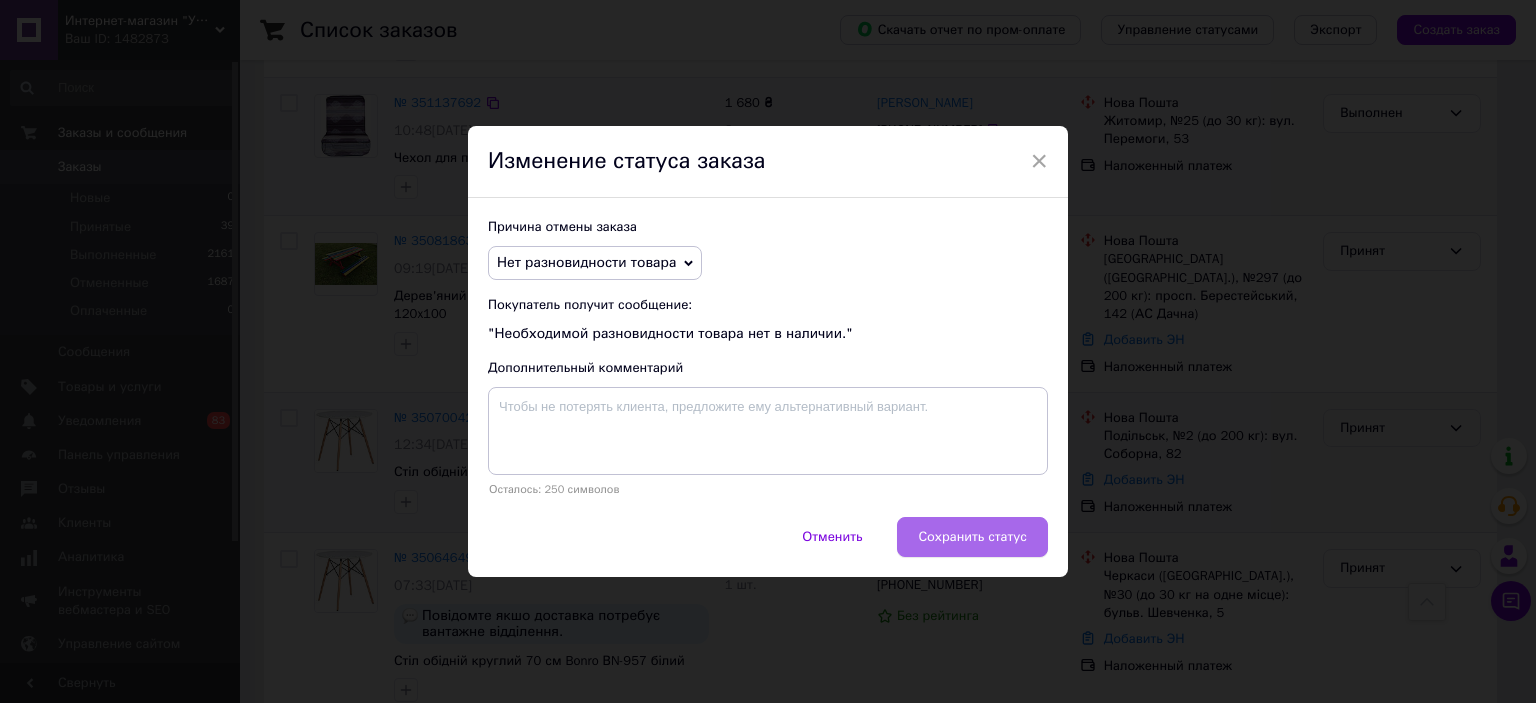 click on "Сохранить статус" at bounding box center (972, 537) 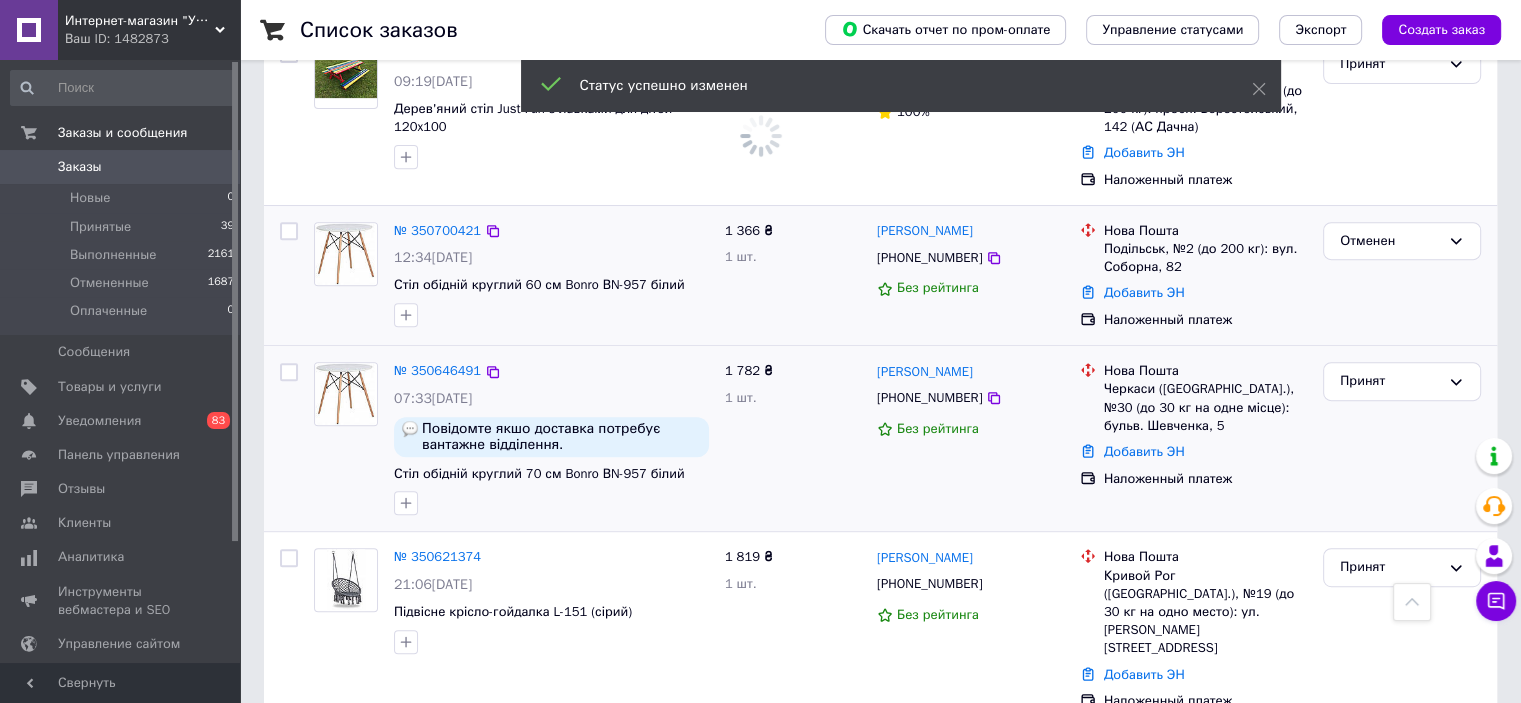 scroll, scrollTop: 800, scrollLeft: 0, axis: vertical 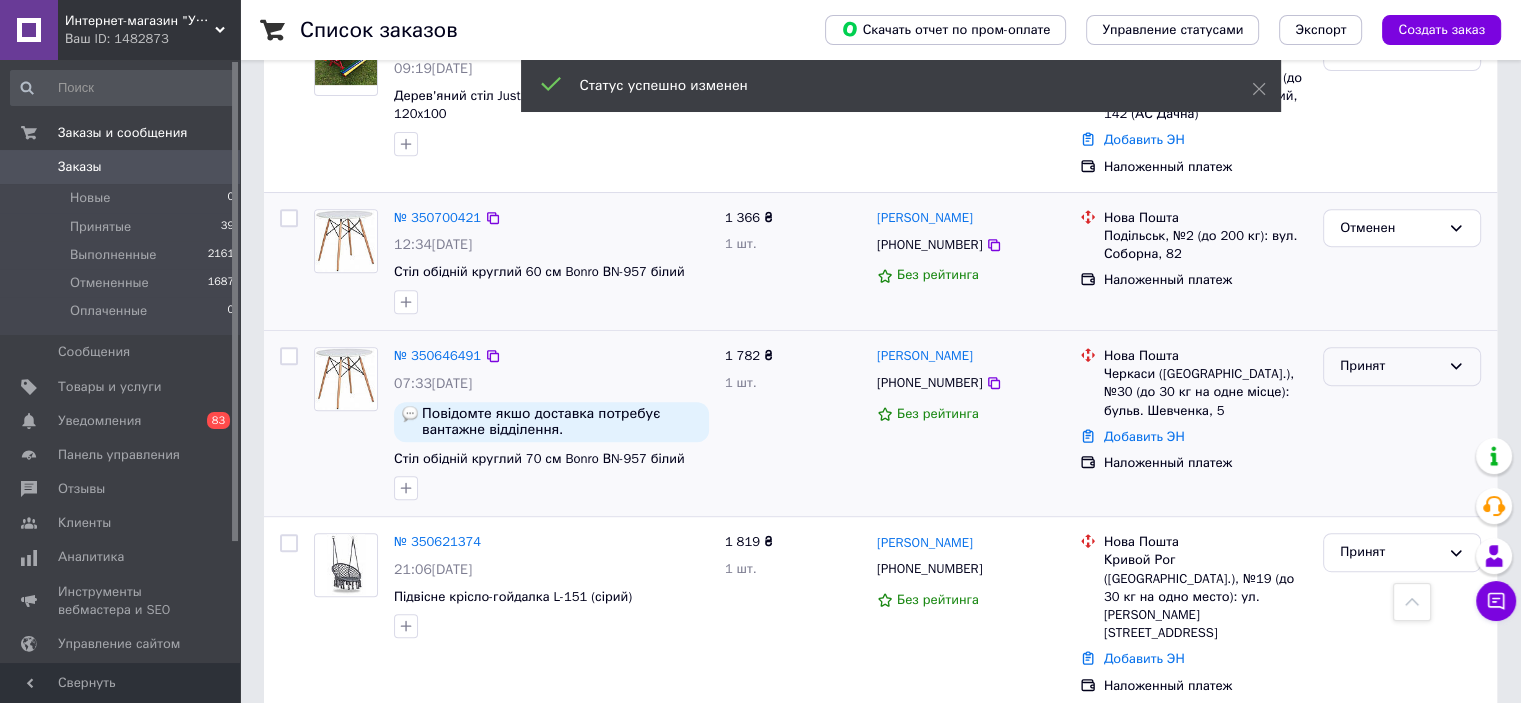 click 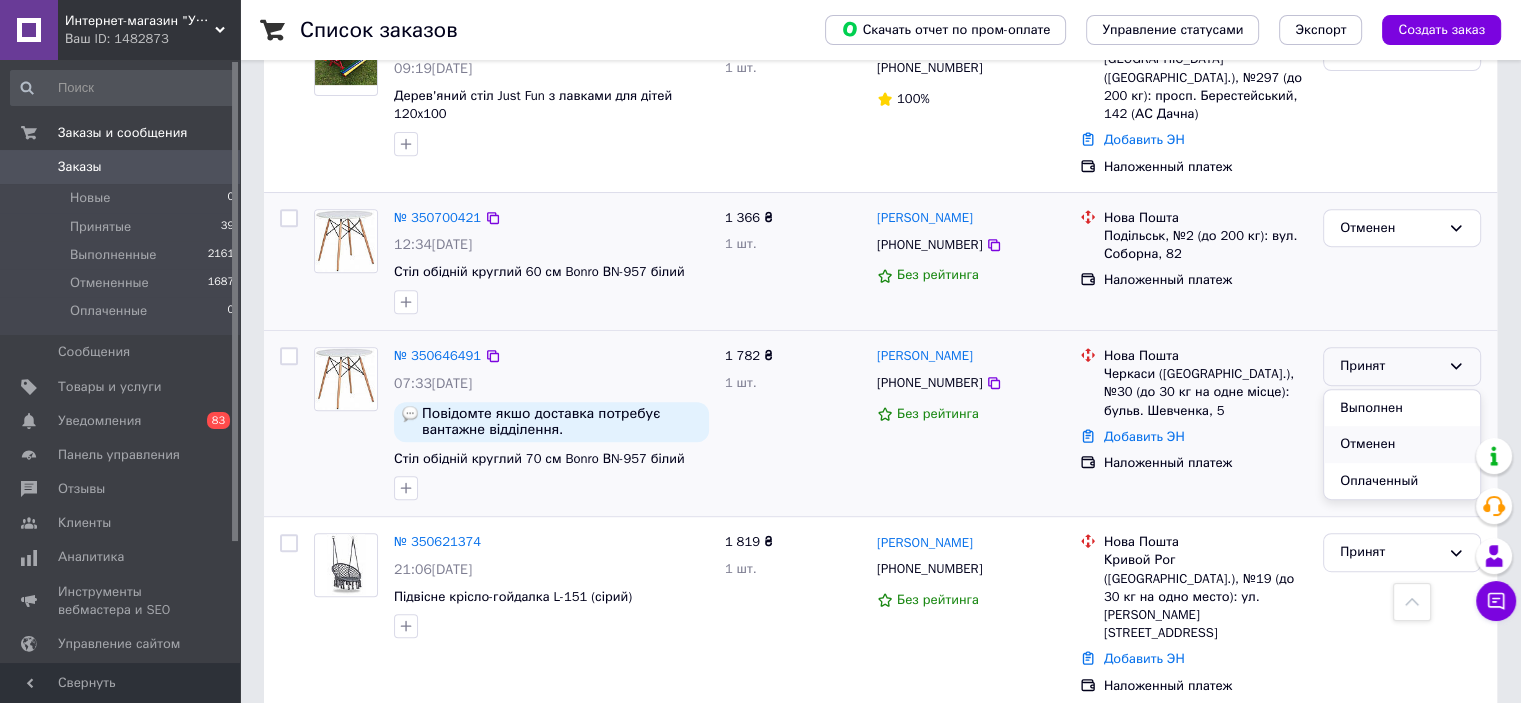 click on "Отменен" at bounding box center (1402, 444) 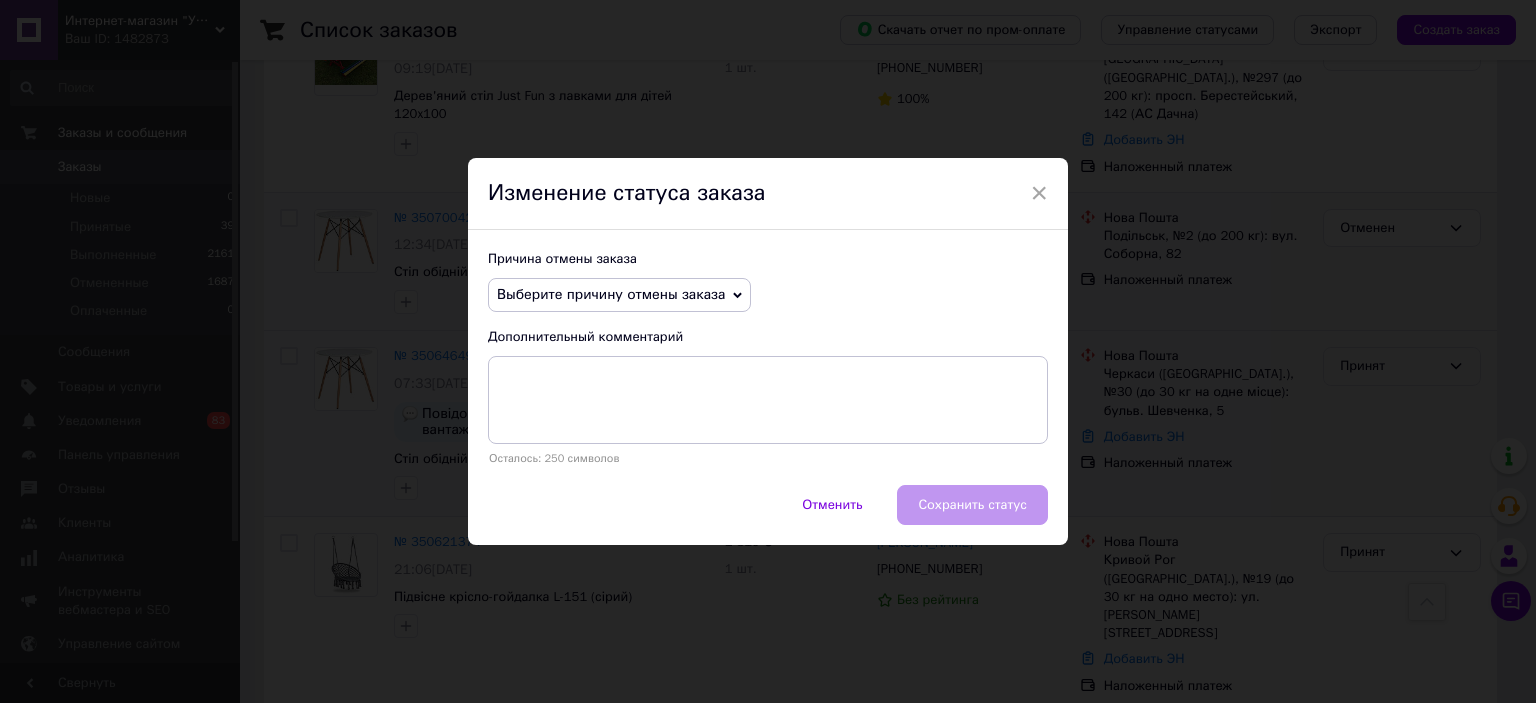 click on "Выберите причину отмены заказа" at bounding box center (619, 295) 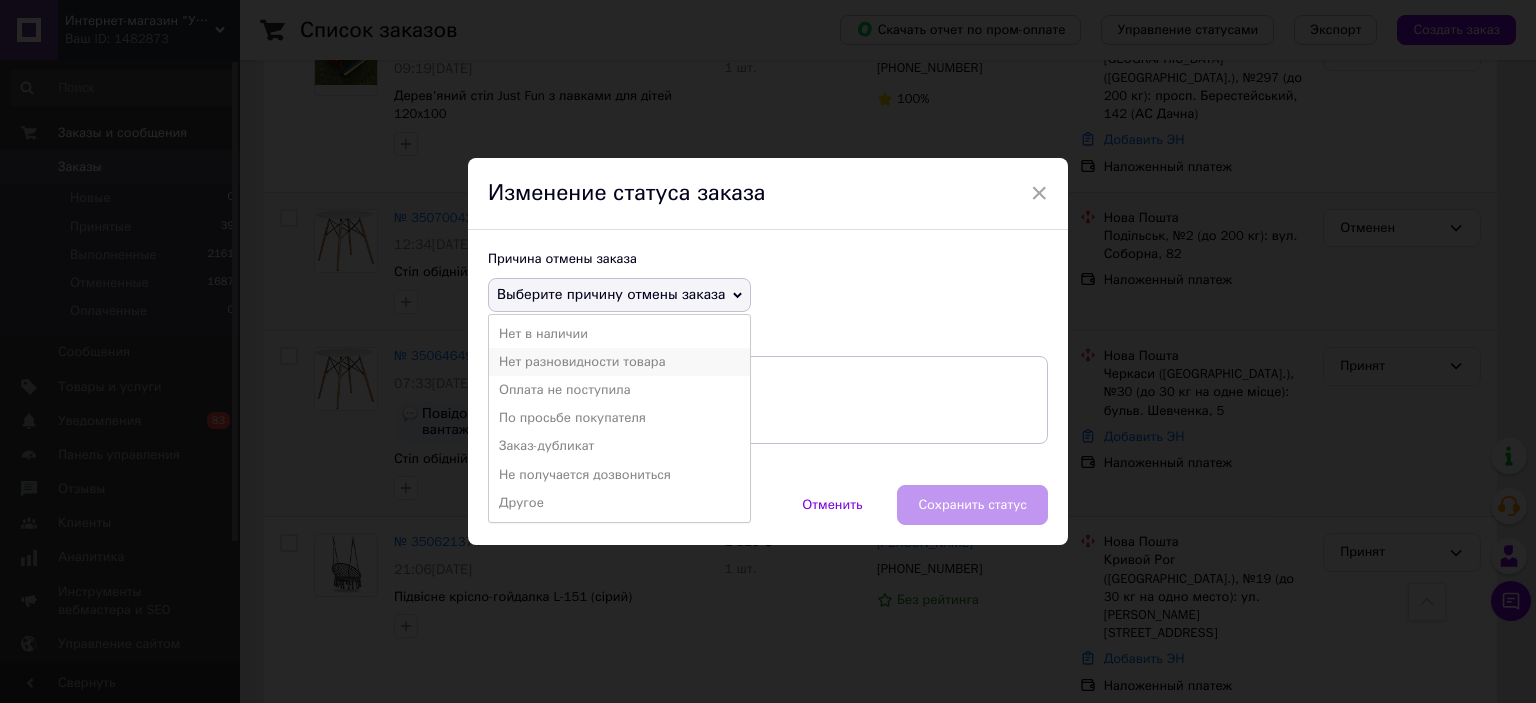 click on "Нет разновидности товара" at bounding box center [619, 362] 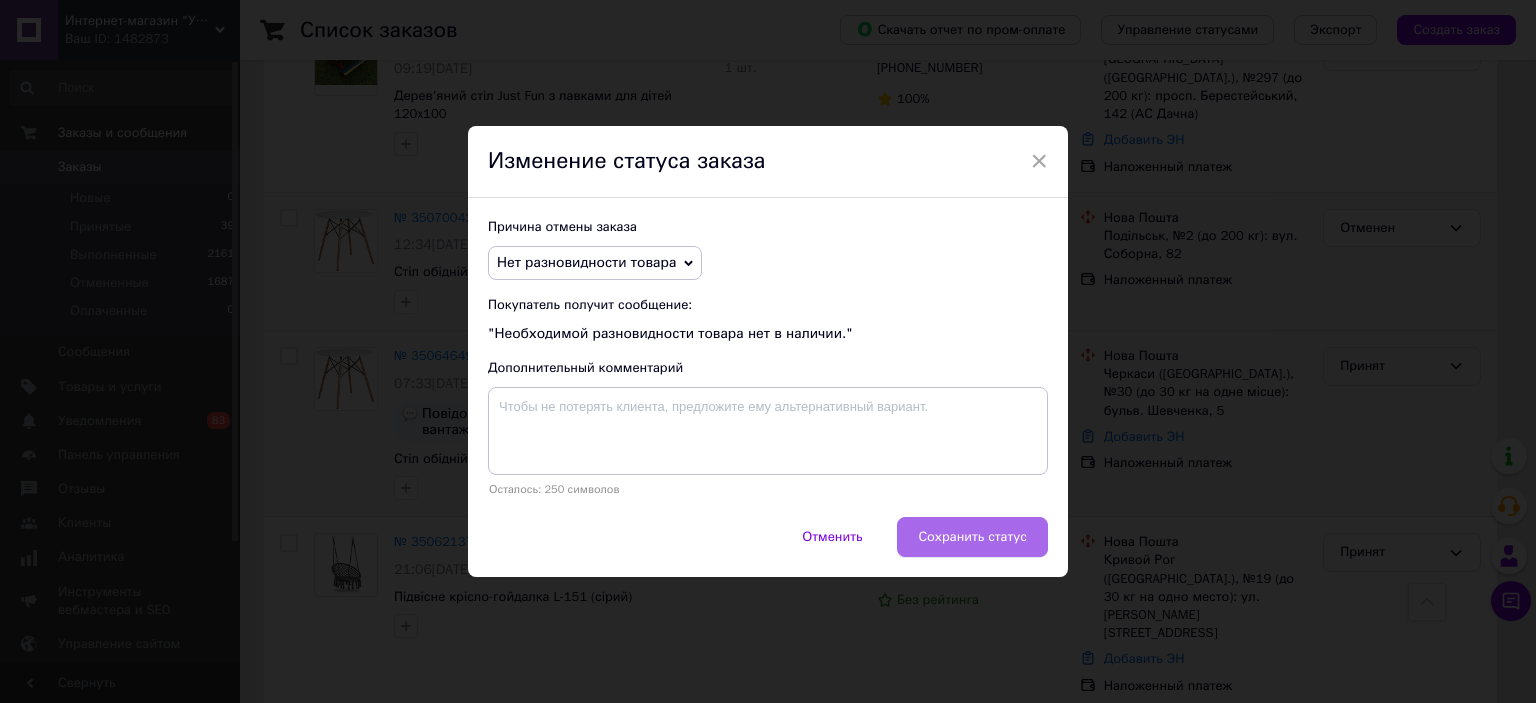 click on "Сохранить статус" at bounding box center (972, 537) 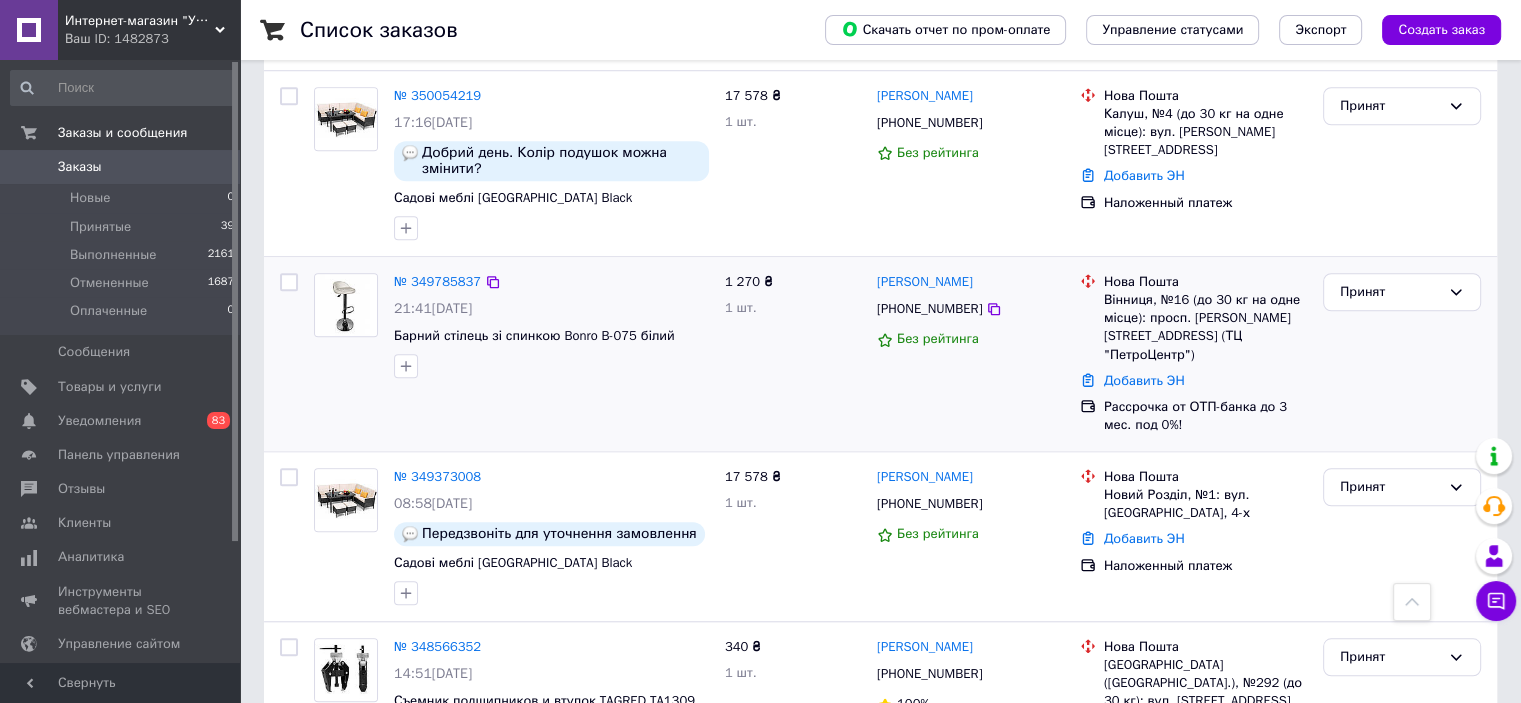 scroll, scrollTop: 1800, scrollLeft: 0, axis: vertical 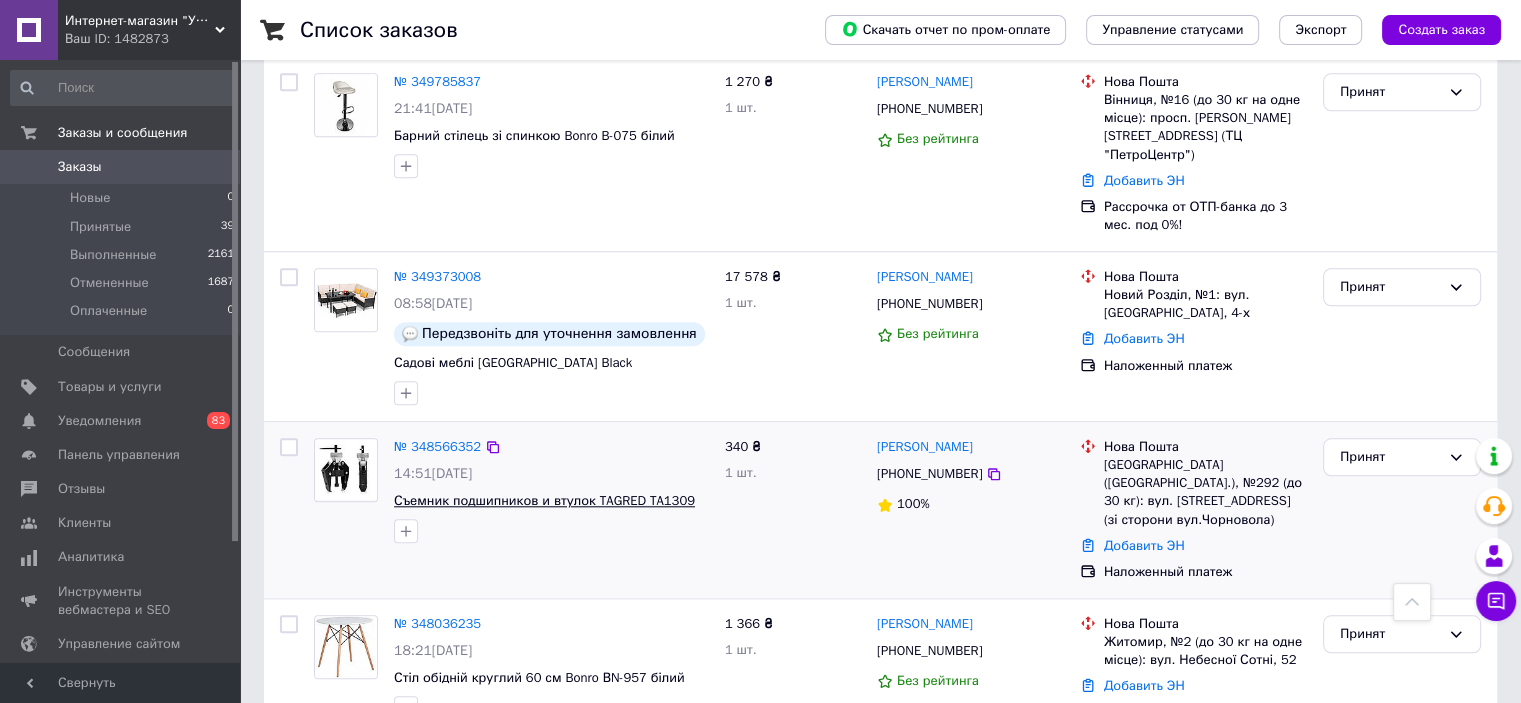 click on "Съемник подшипников и втулок TAGRED TA1309" at bounding box center (544, 500) 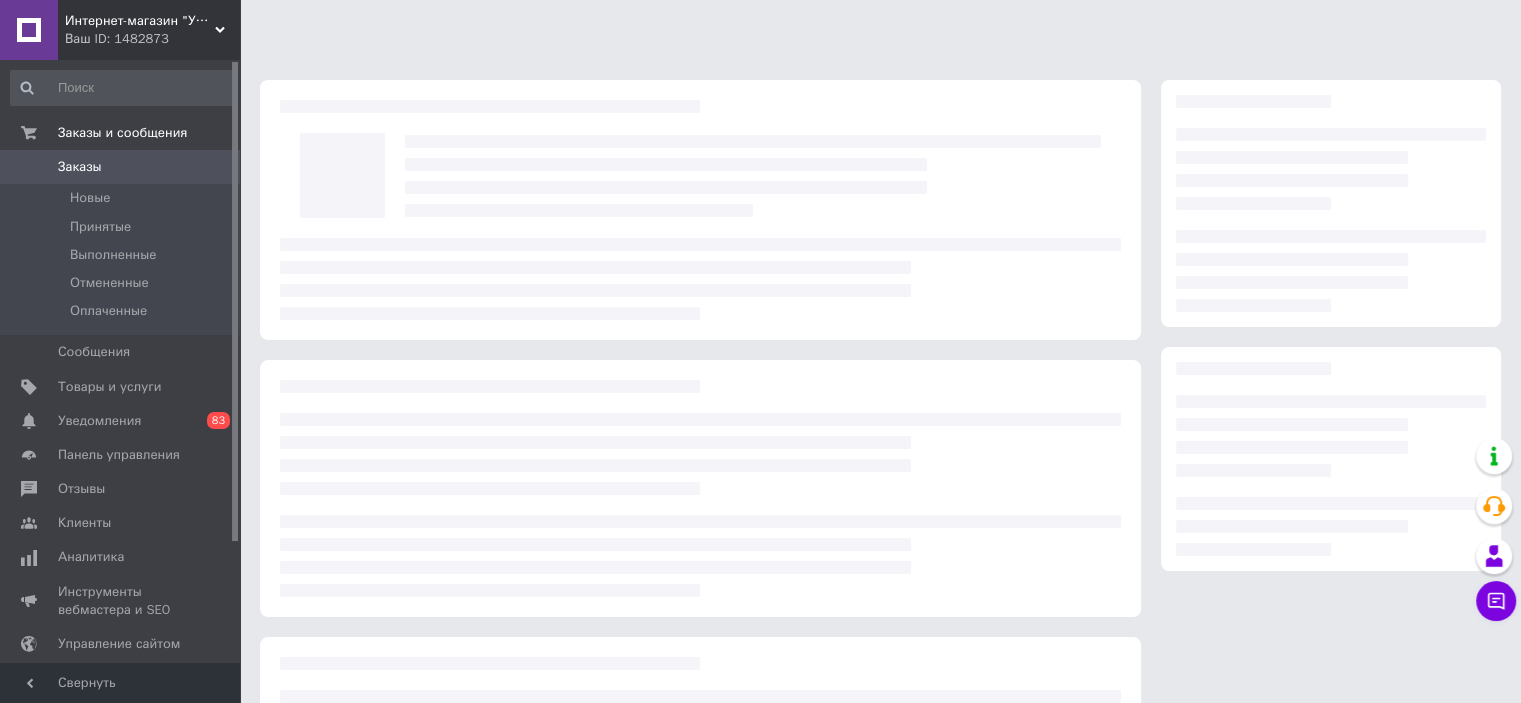scroll, scrollTop: 0, scrollLeft: 0, axis: both 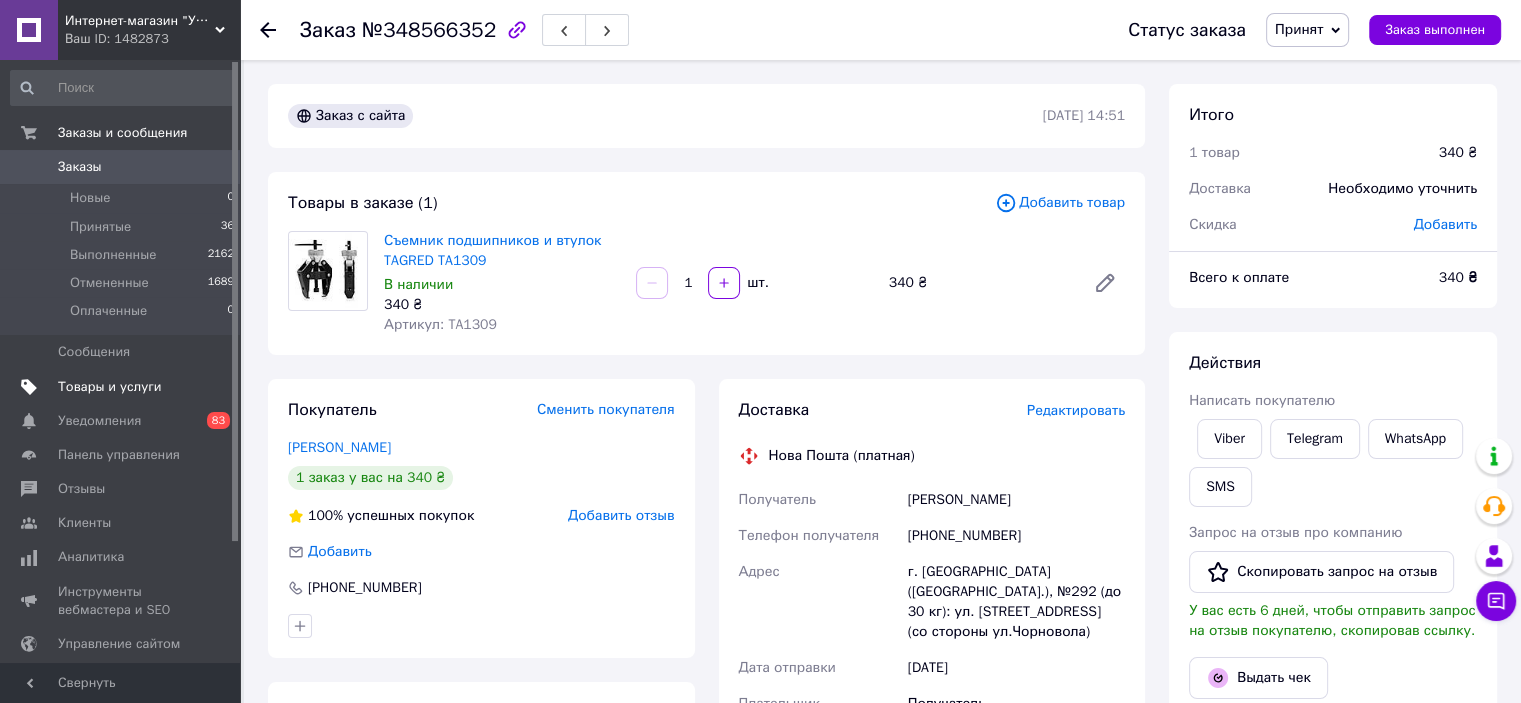 click on "Товары и услуги" at bounding box center (110, 387) 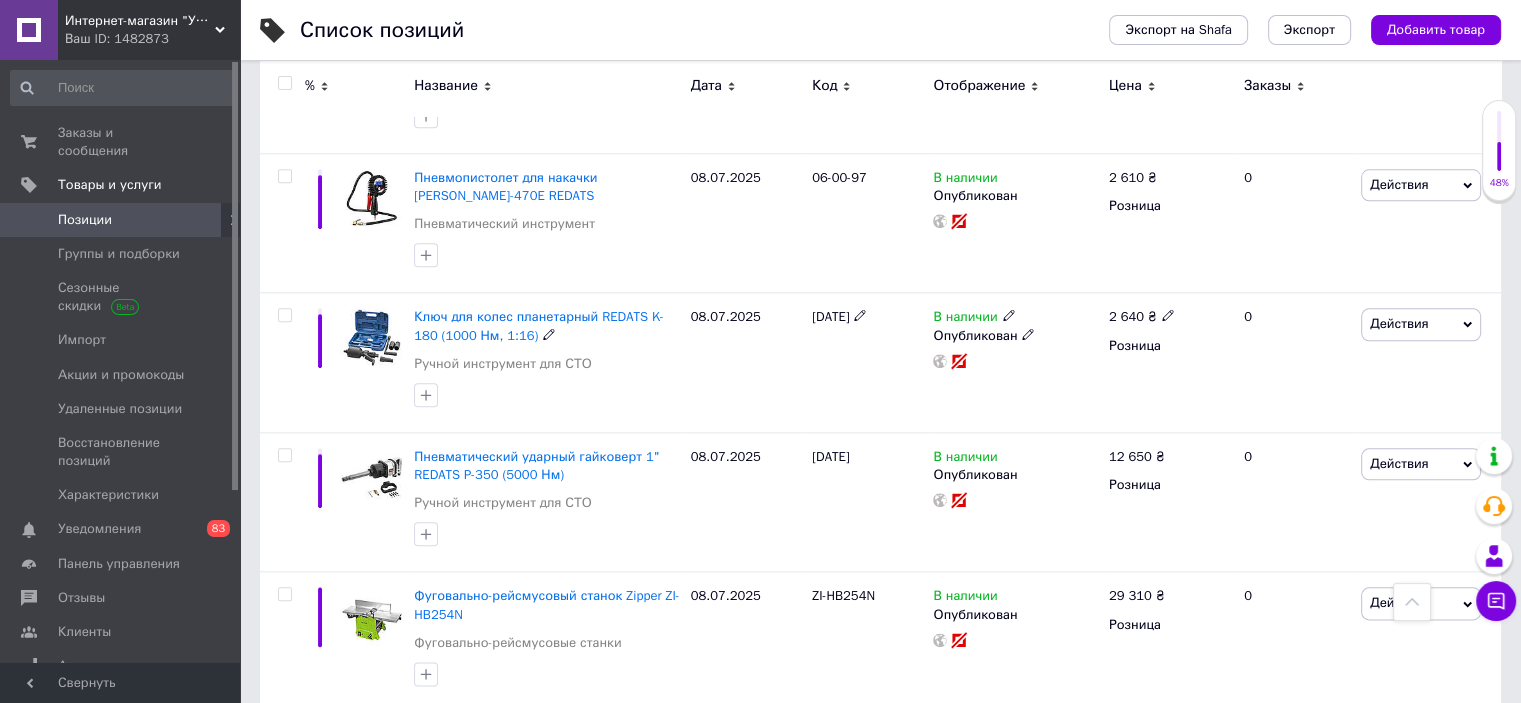 scroll, scrollTop: 2397, scrollLeft: 0, axis: vertical 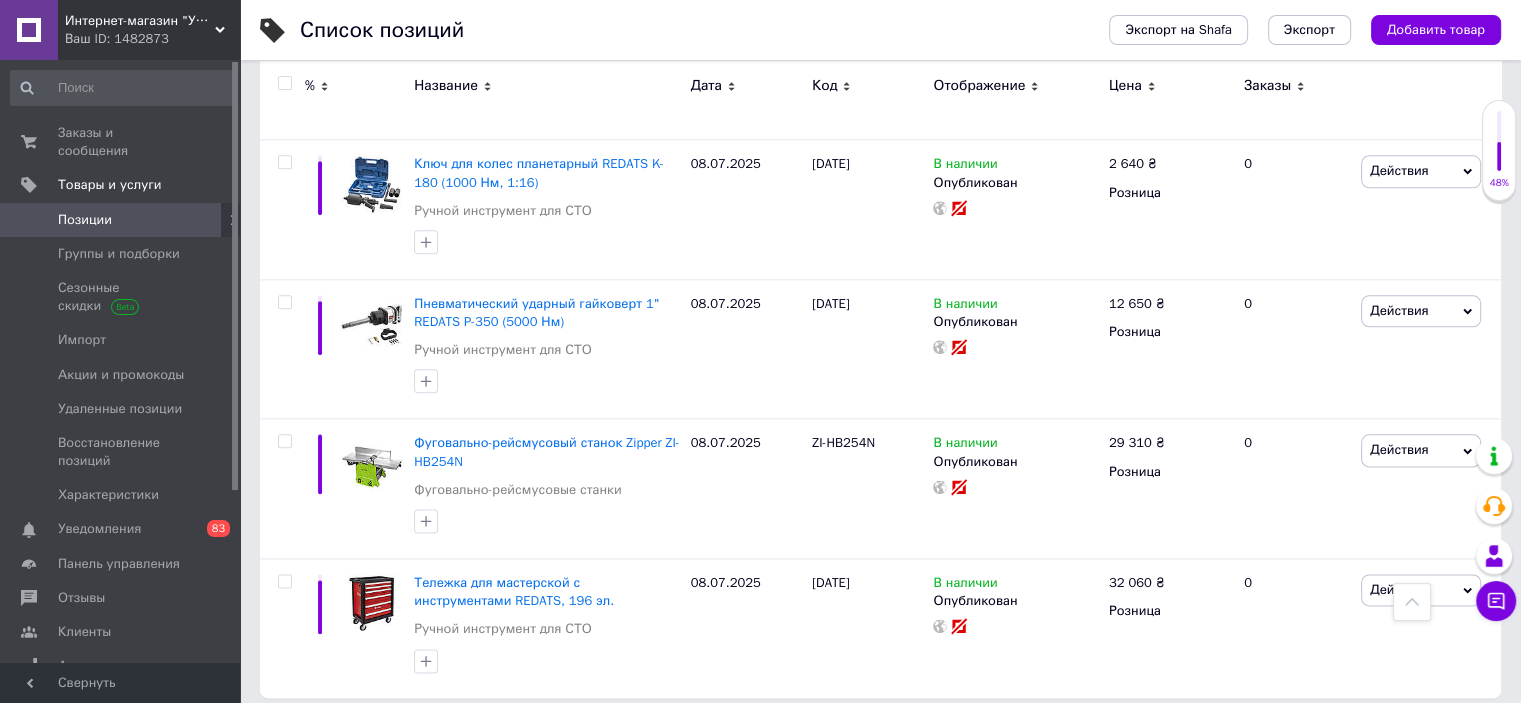 click on "2" at bounding box center [327, 739] 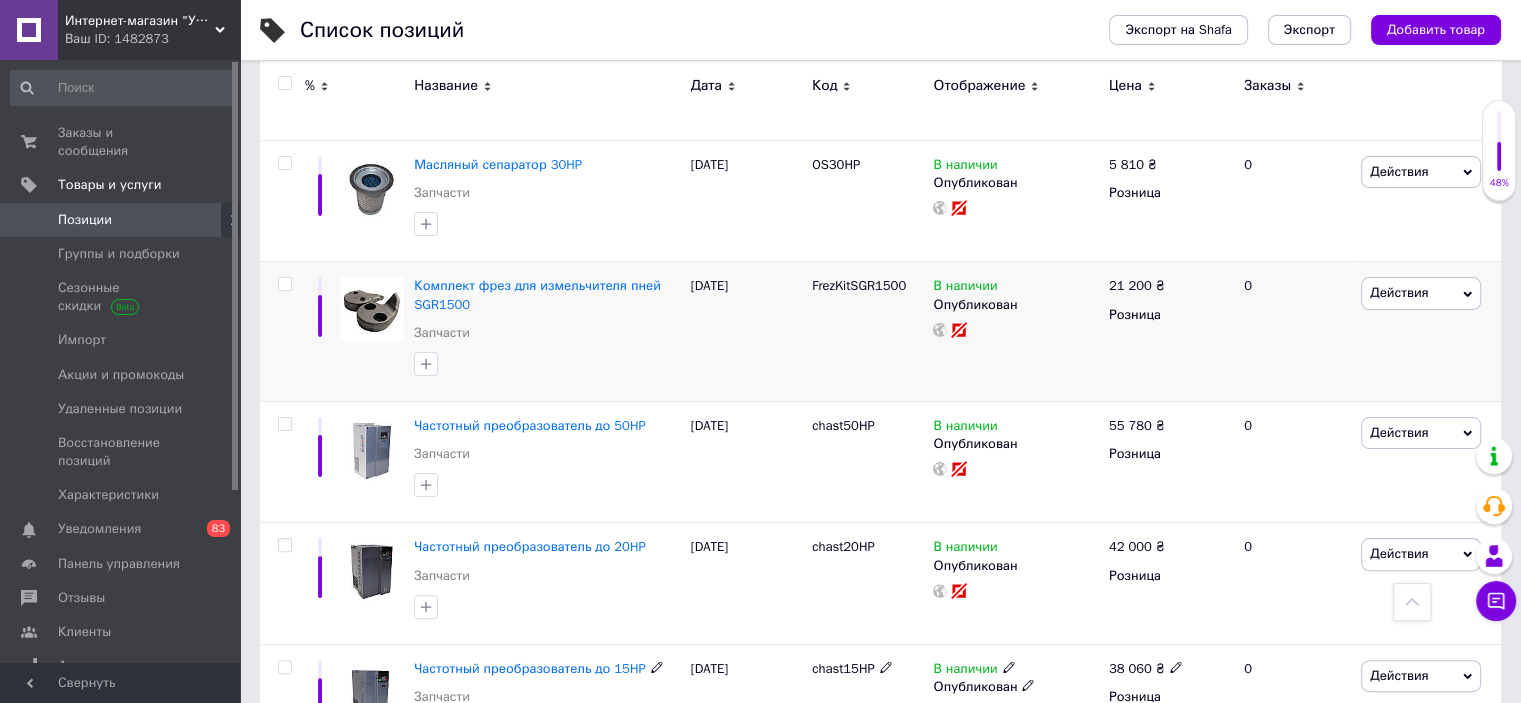 scroll, scrollTop: 152, scrollLeft: 0, axis: vertical 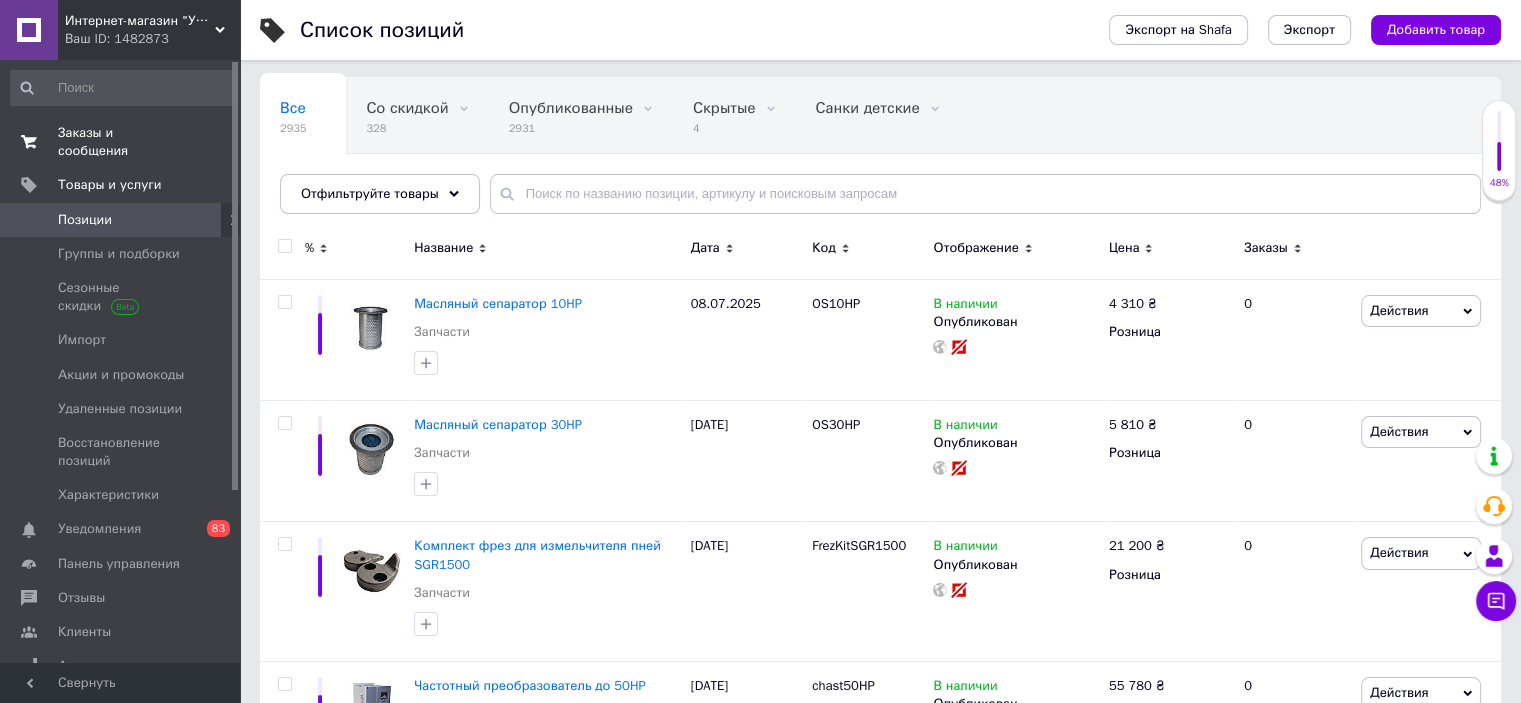 click on "Заказы и сообщения" at bounding box center (121, 142) 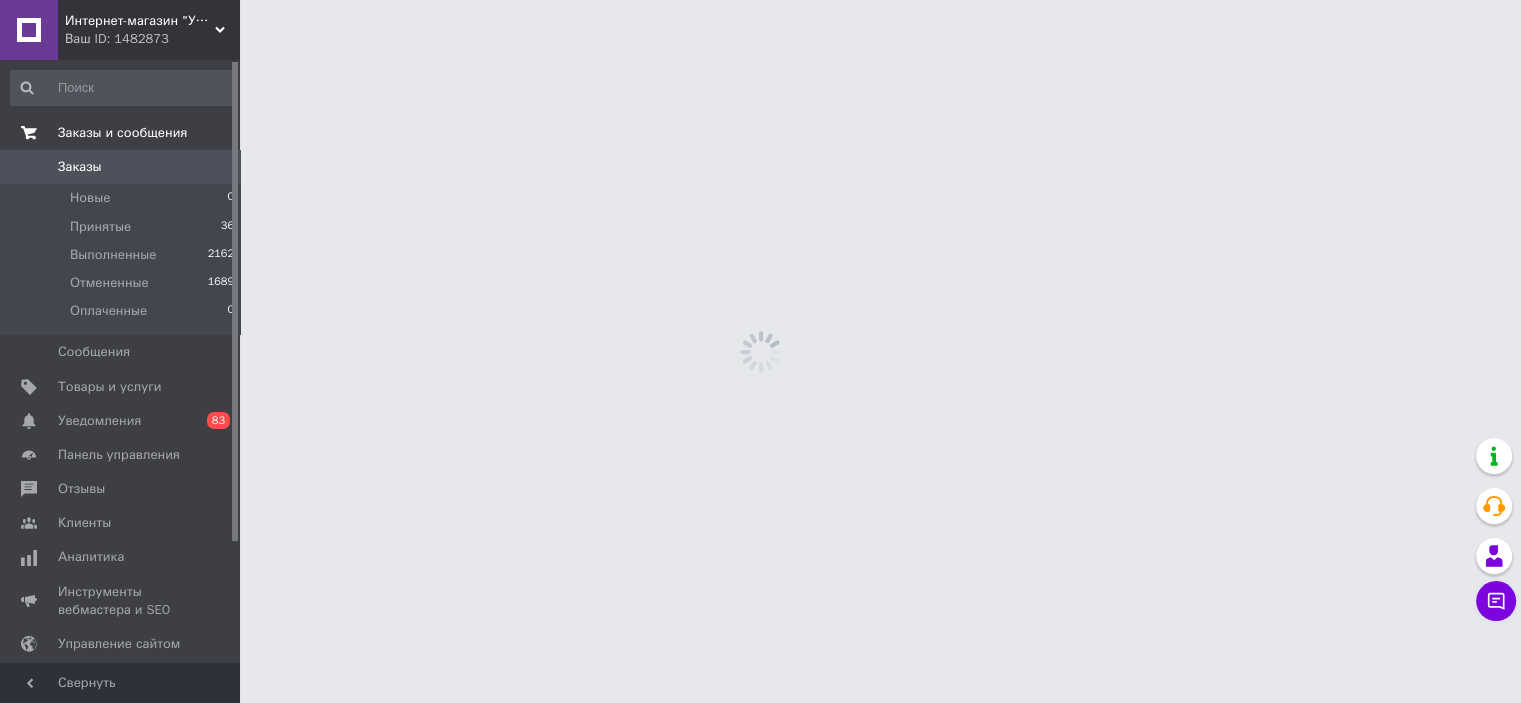 scroll, scrollTop: 0, scrollLeft: 0, axis: both 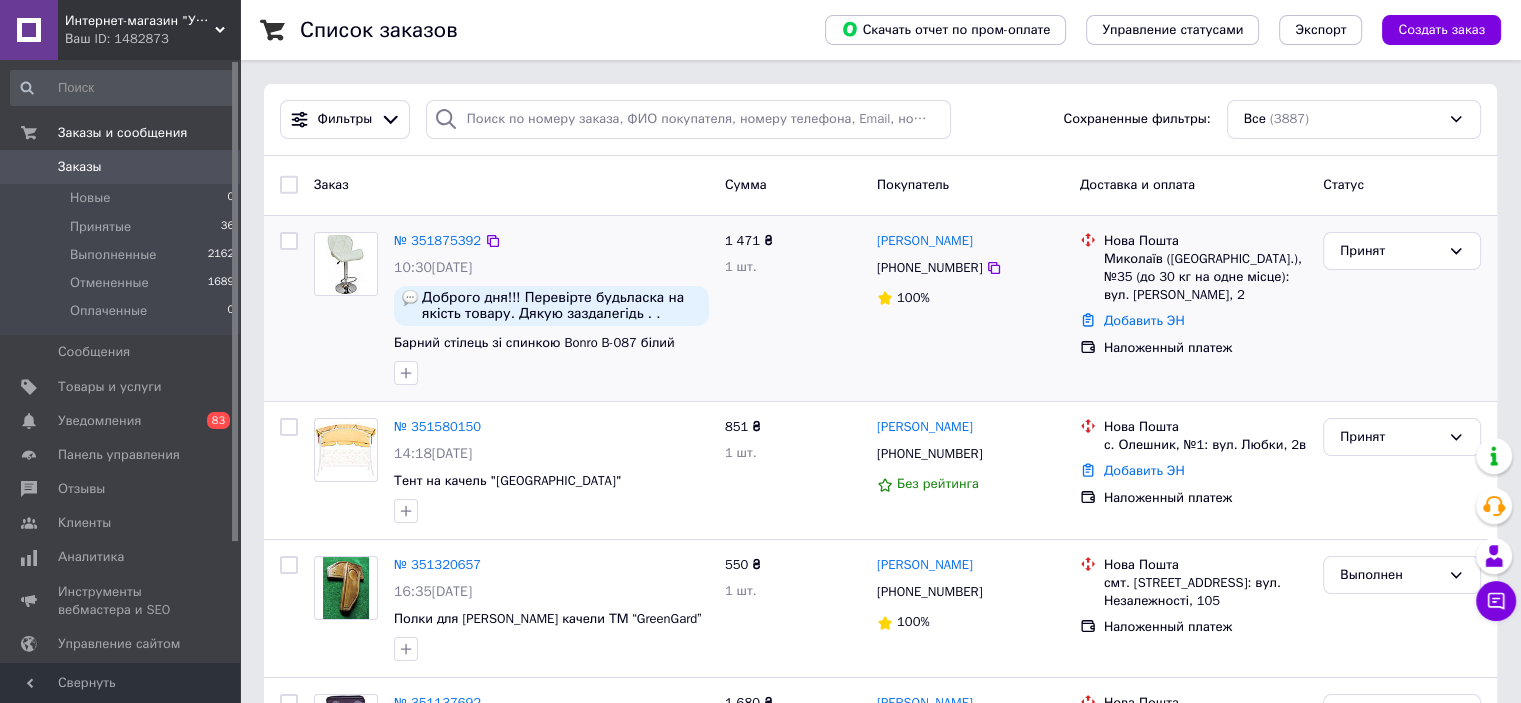 click on "№ 351875392" at bounding box center [551, 241] 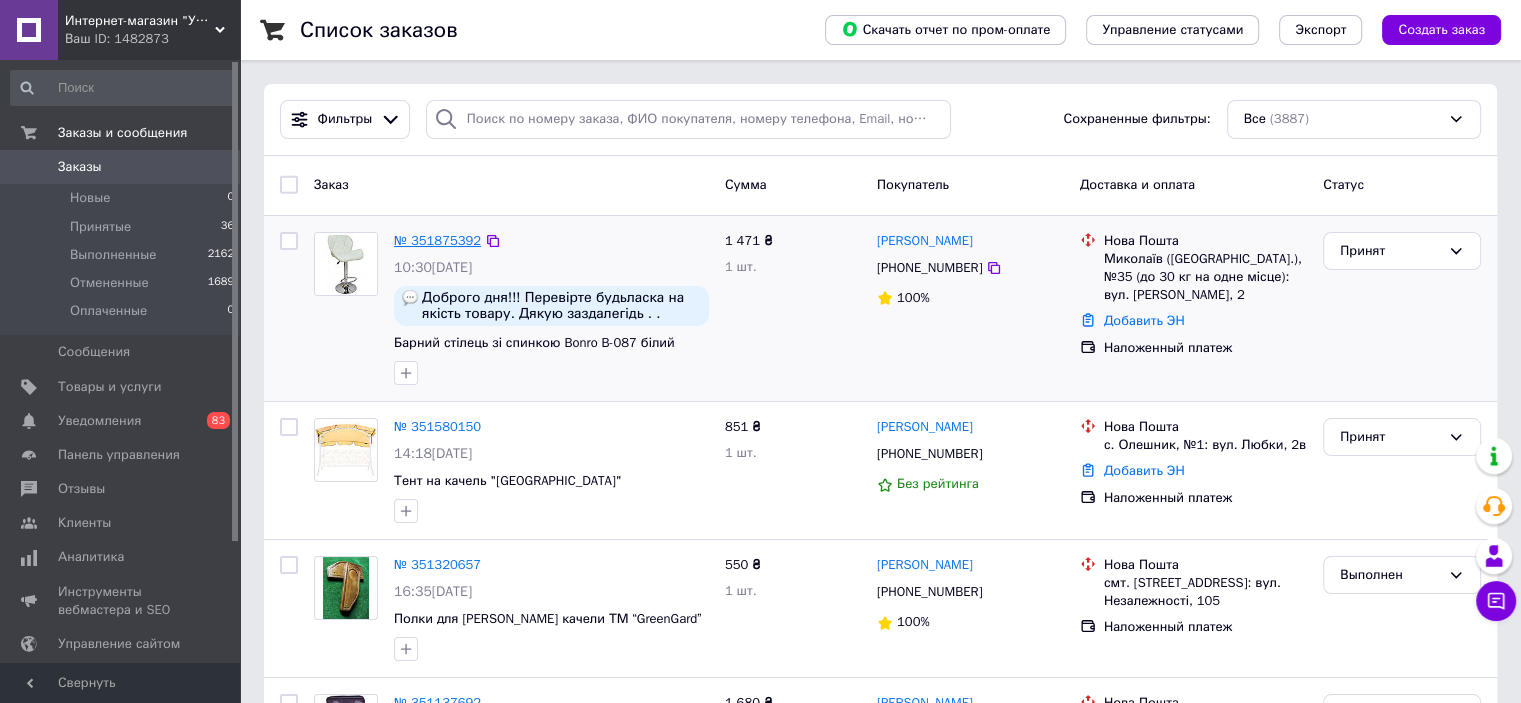 click on "№ 351875392" at bounding box center [437, 240] 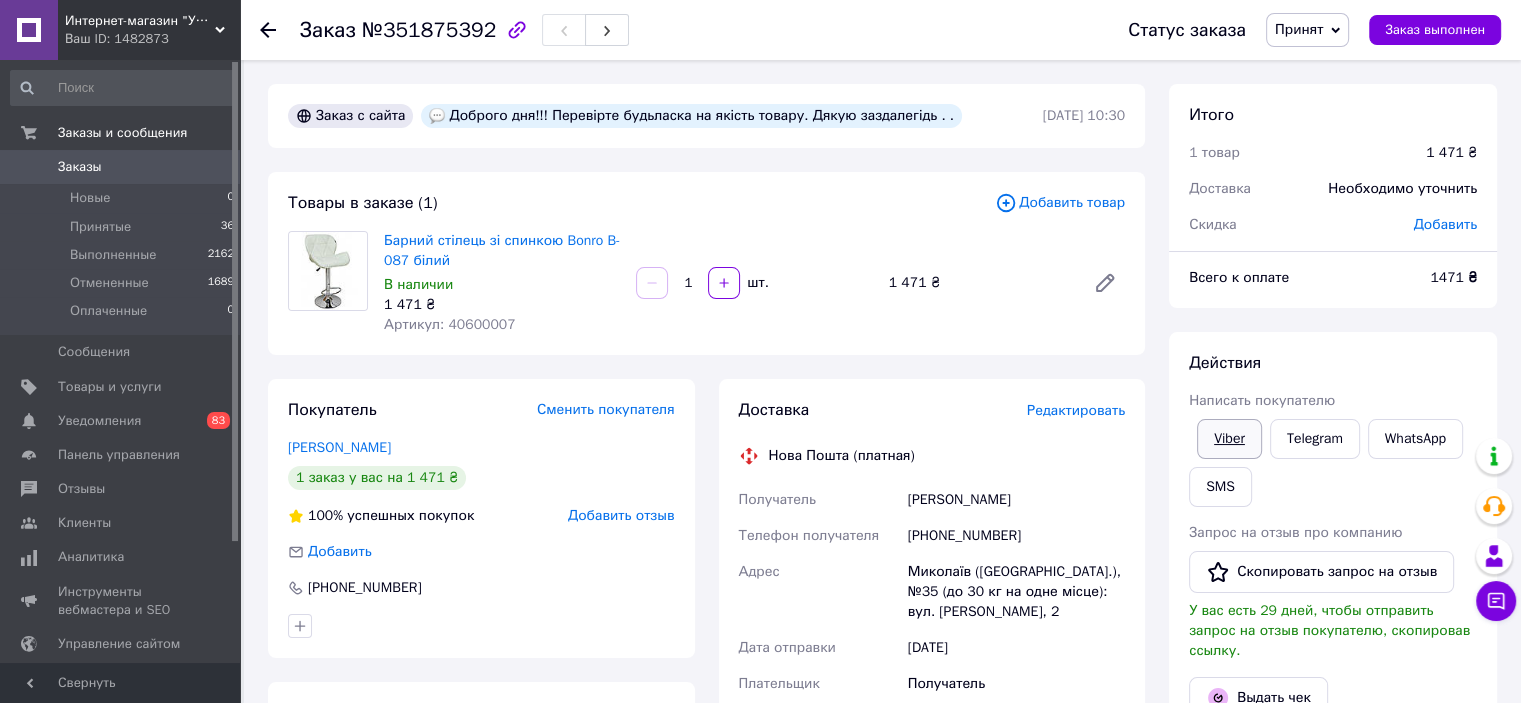 click on "Viber" at bounding box center (1229, 439) 